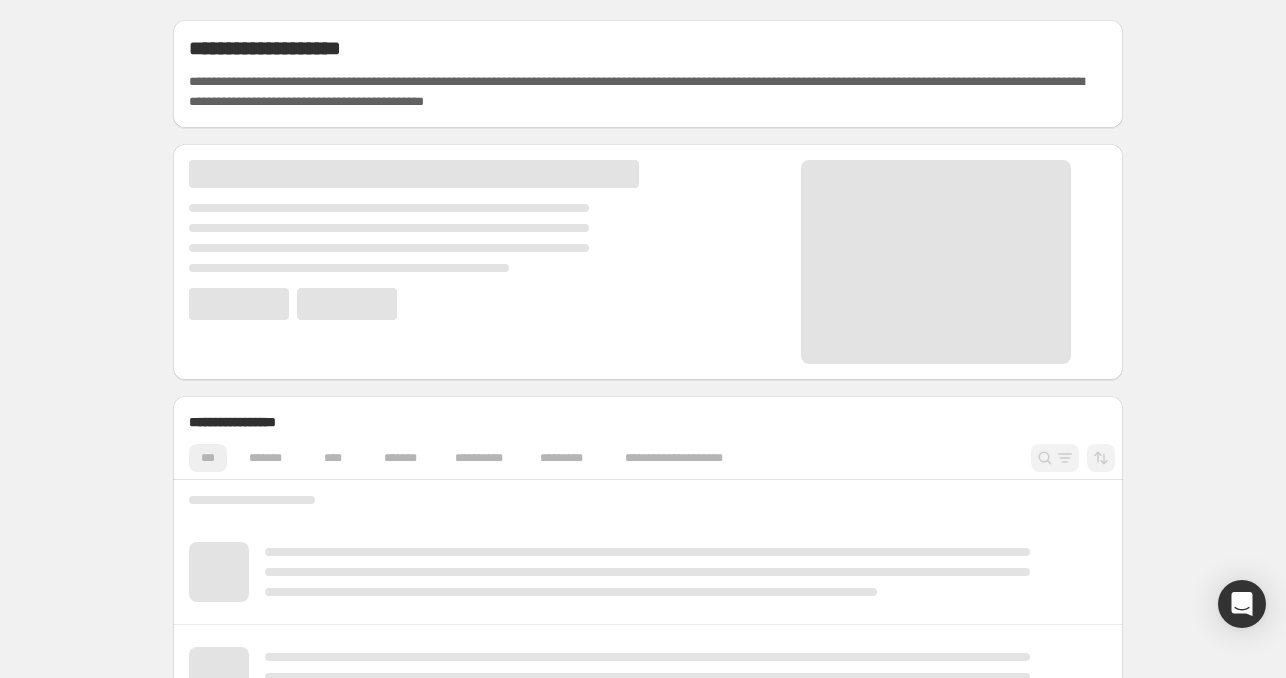 scroll, scrollTop: 0, scrollLeft: 0, axis: both 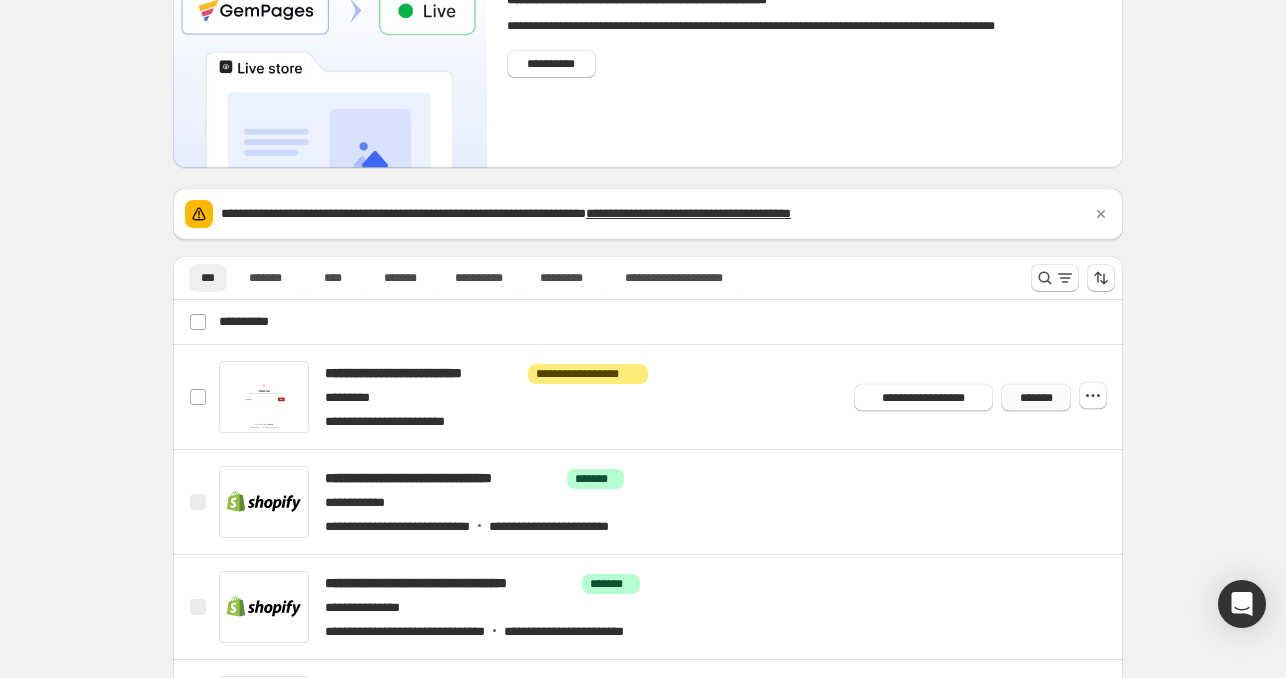 click on "*******" at bounding box center [1036, 397] 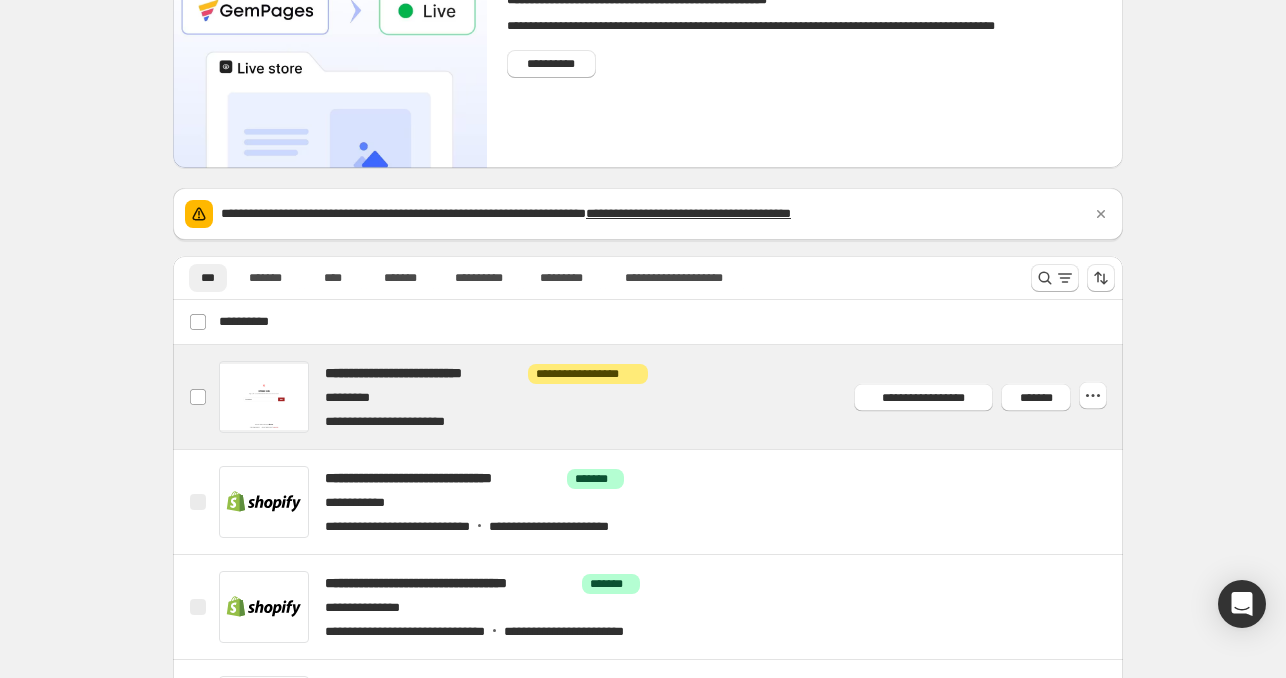click at bounding box center [672, 397] 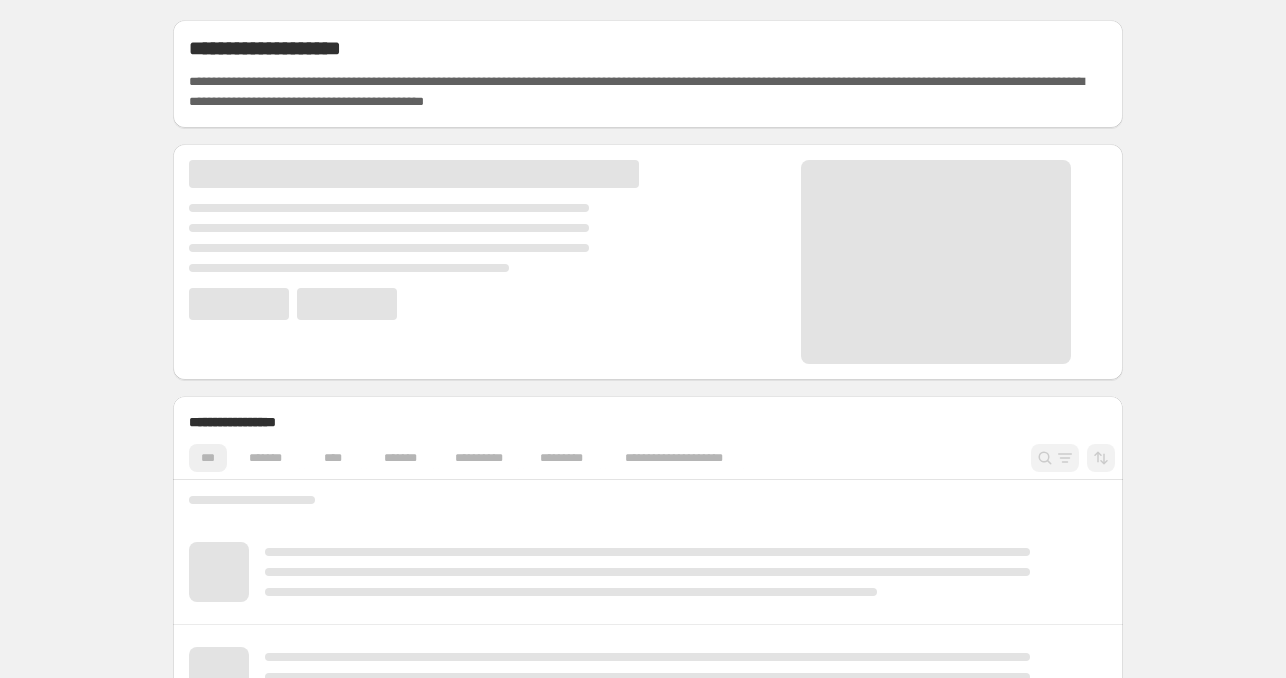 scroll, scrollTop: 0, scrollLeft: 0, axis: both 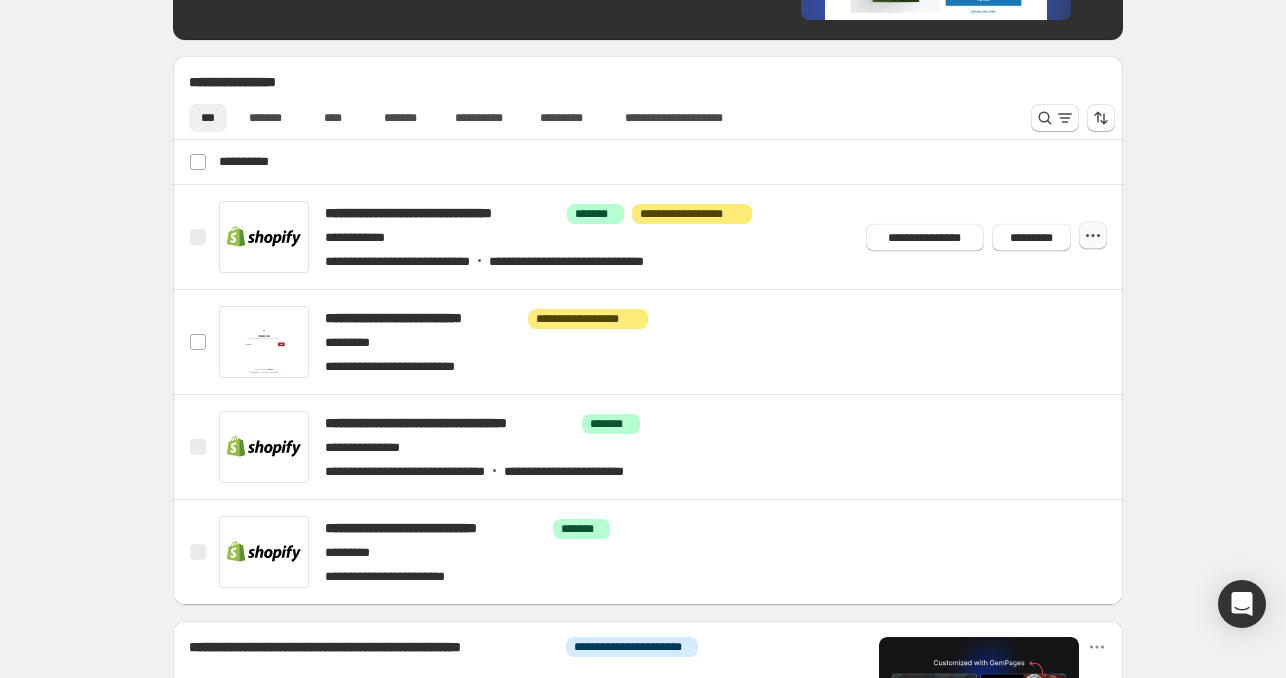 click 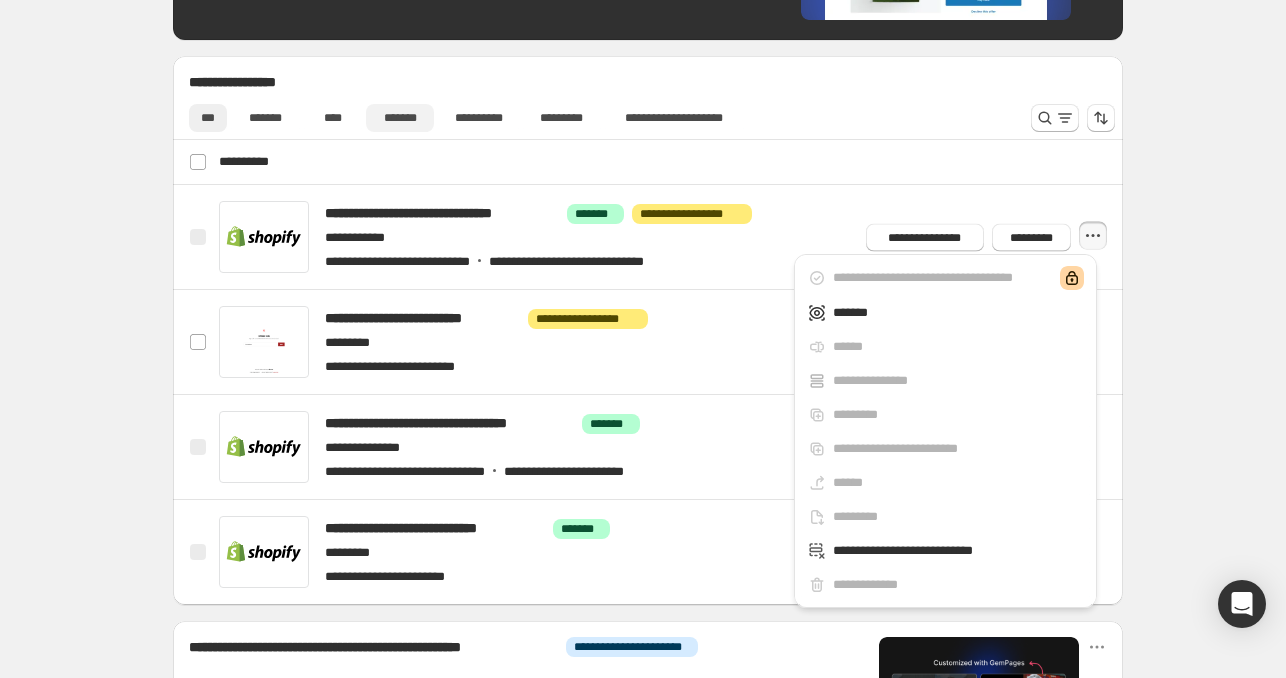 click on "*******" at bounding box center [400, 118] 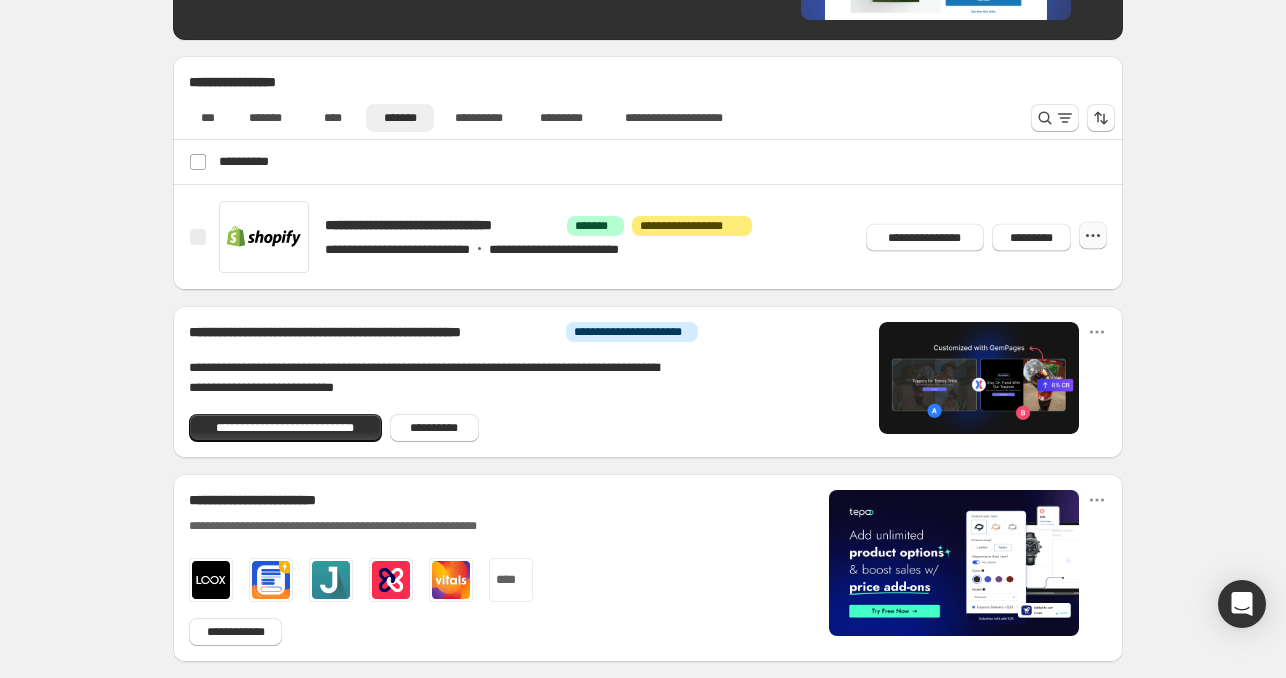 click 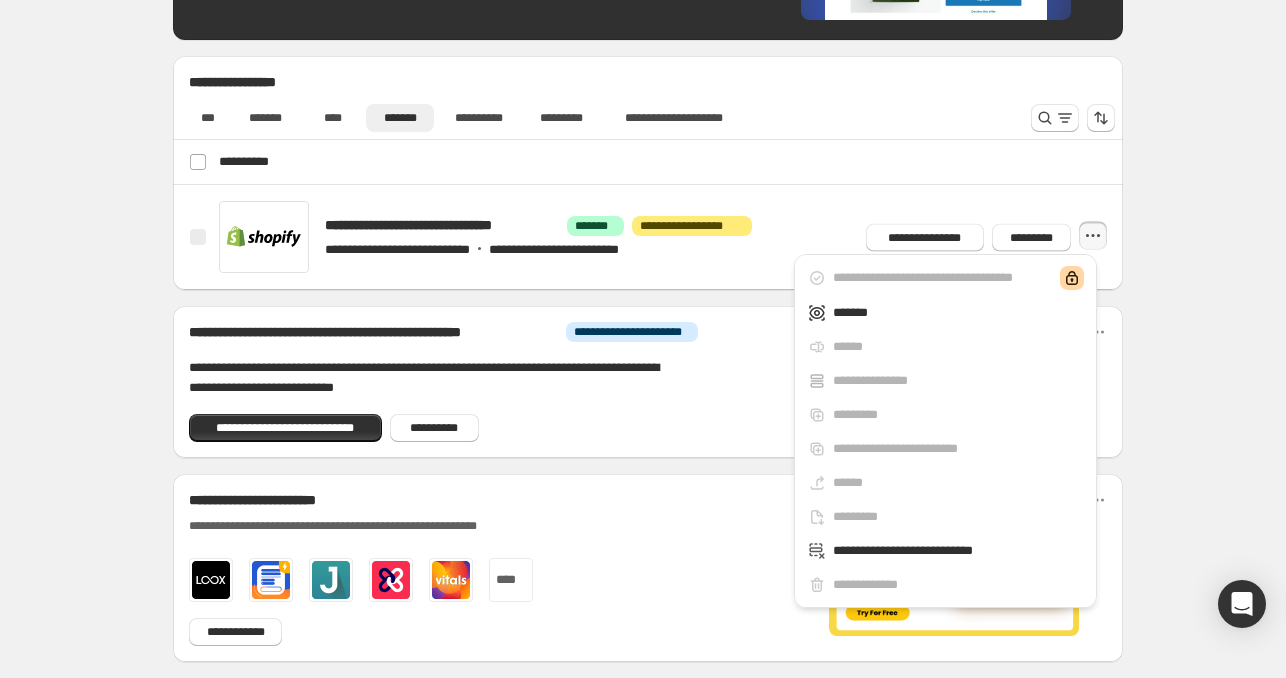 click on "**********" at bounding box center [665, 162] 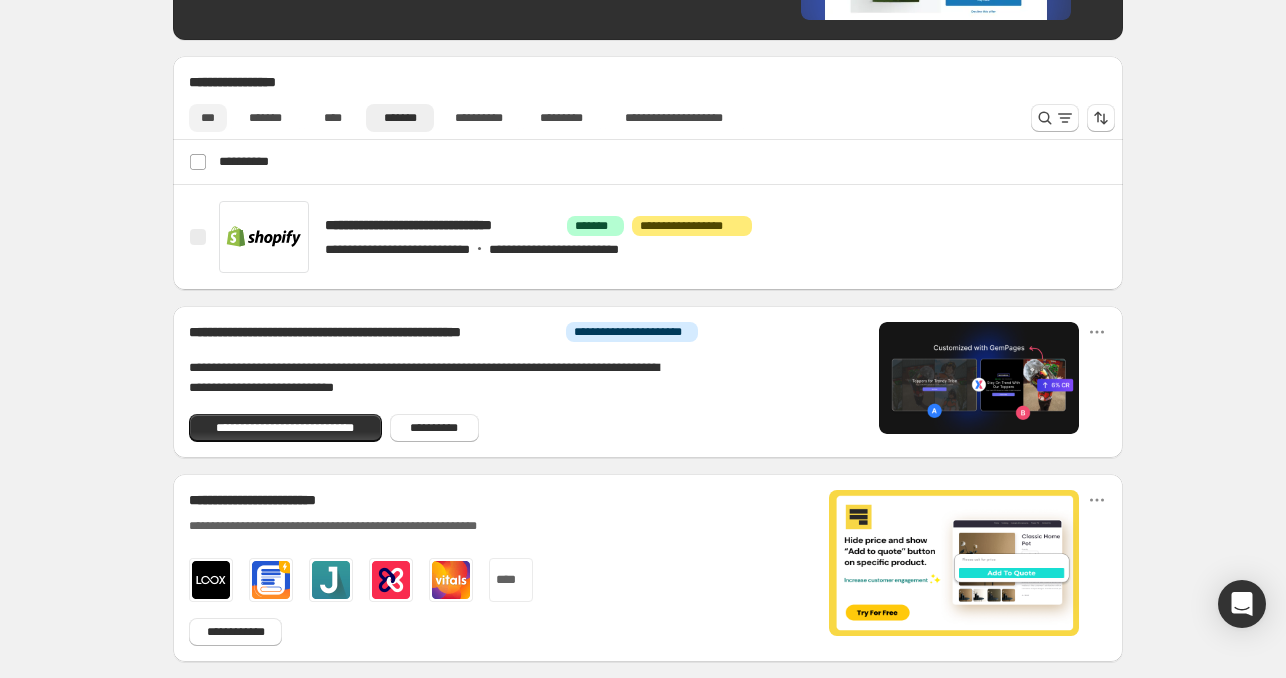 click on "***" at bounding box center (208, 118) 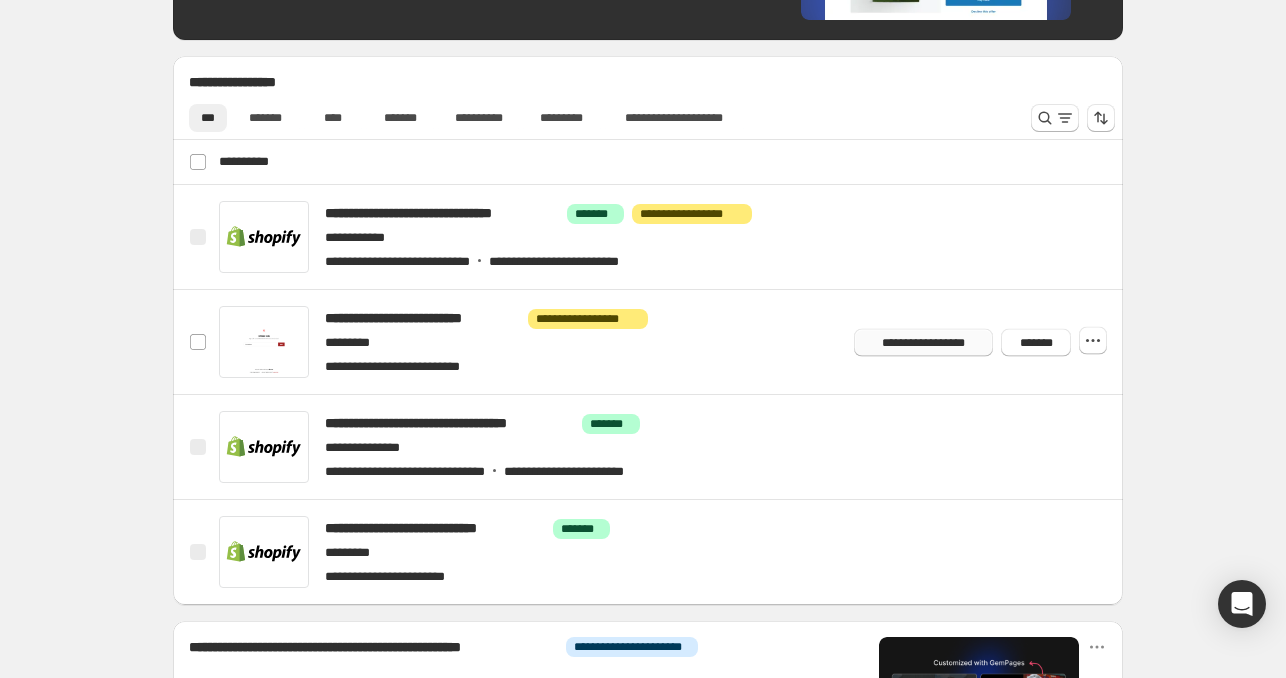 click on "**********" at bounding box center (923, 342) 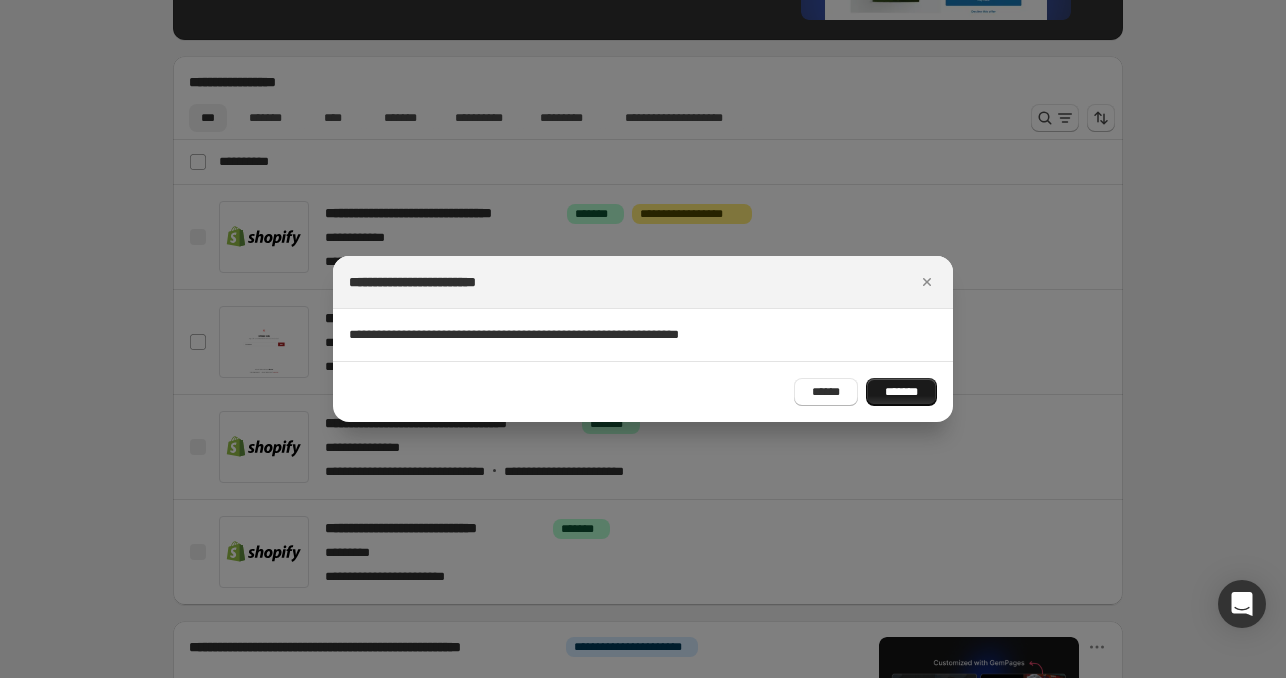 click on "*******" at bounding box center (901, 392) 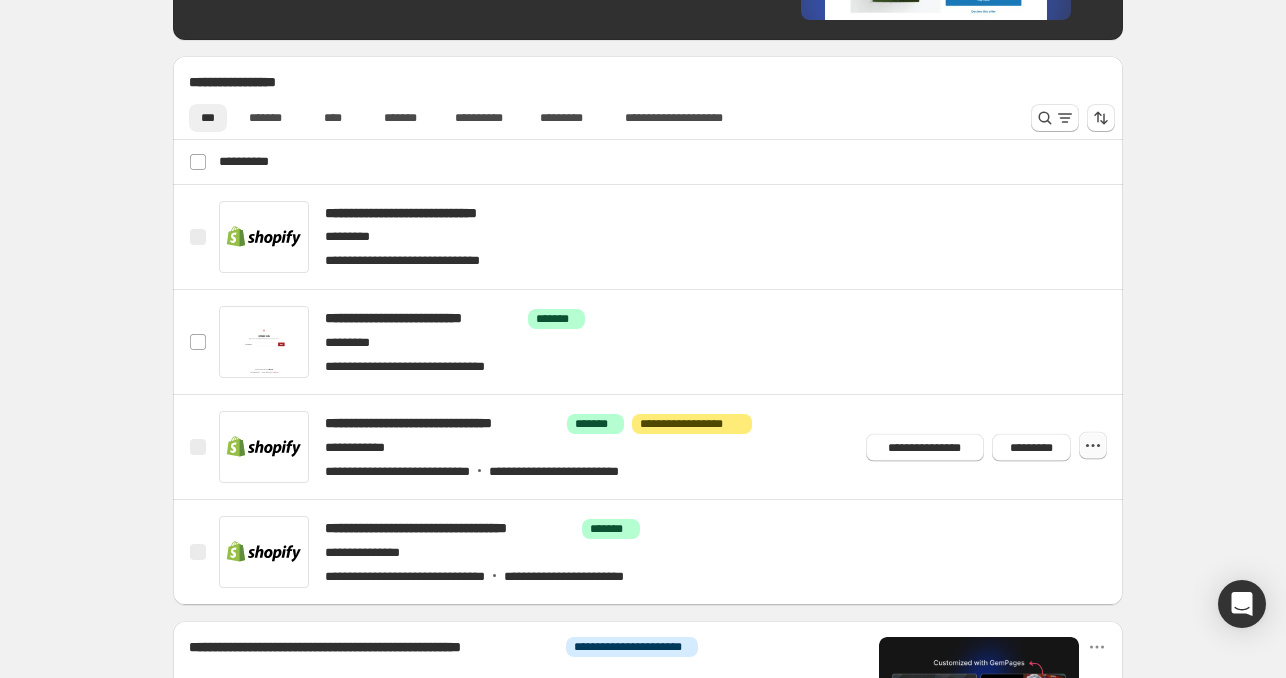 click 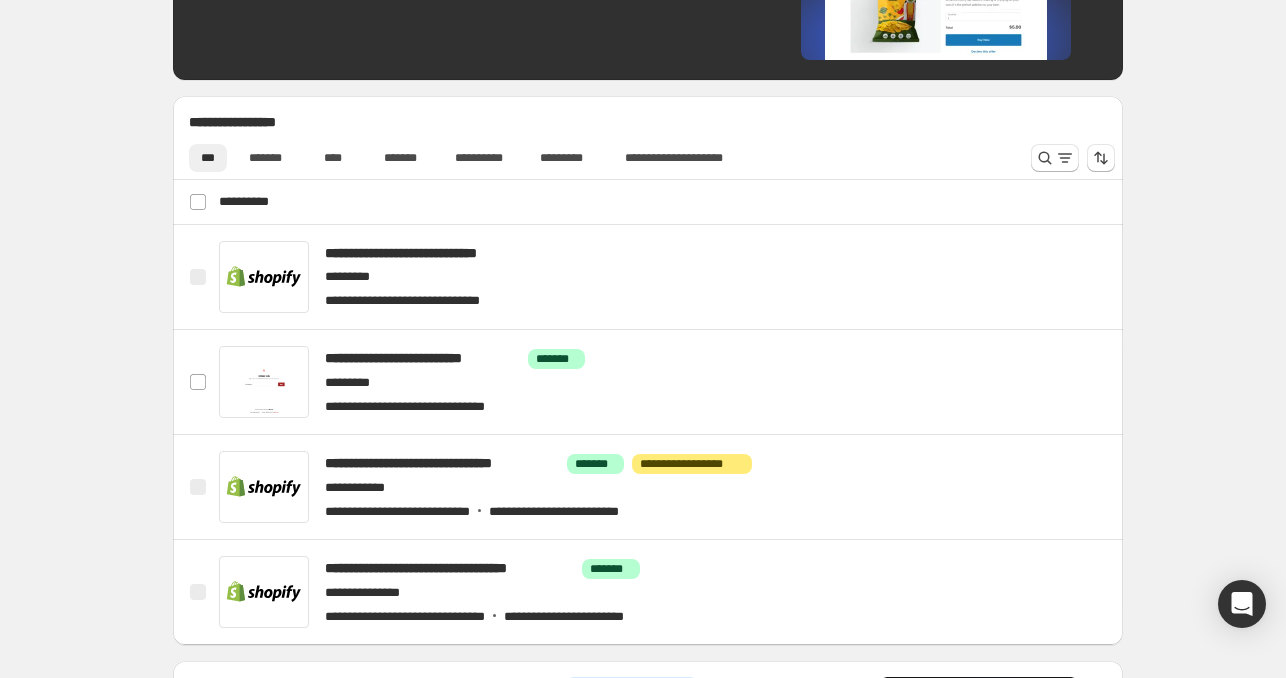 scroll, scrollTop: 716, scrollLeft: 0, axis: vertical 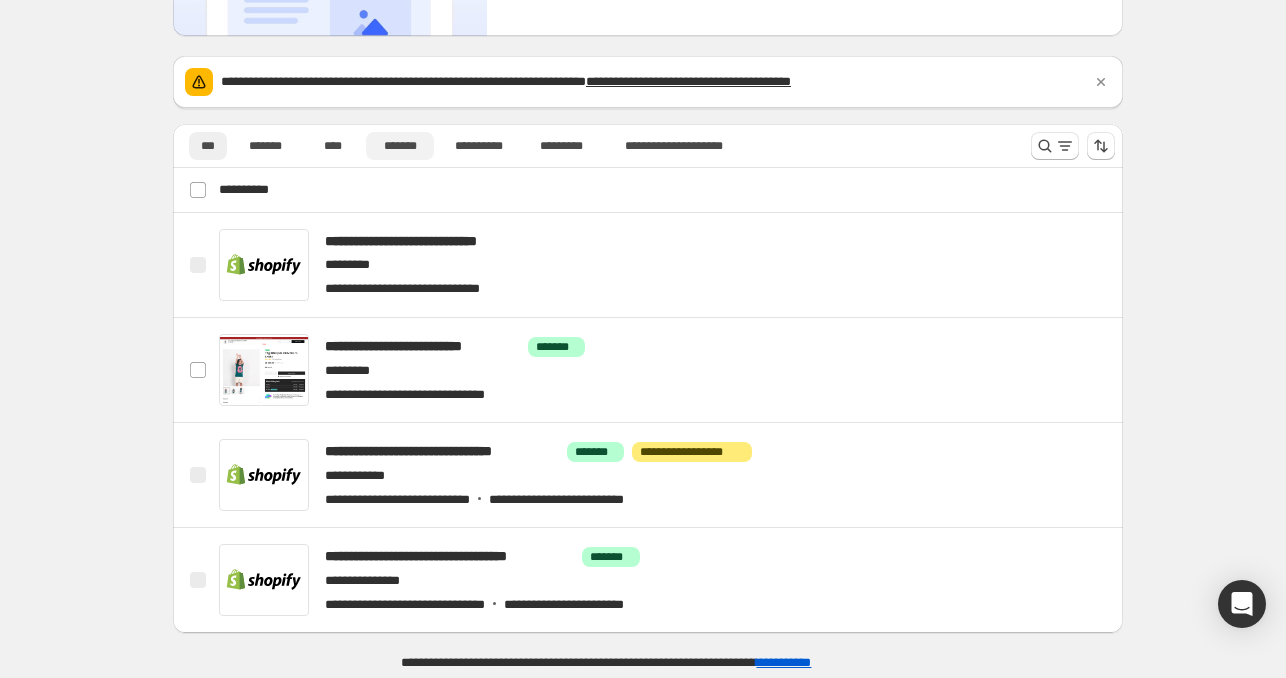 click on "*******" at bounding box center (400, 146) 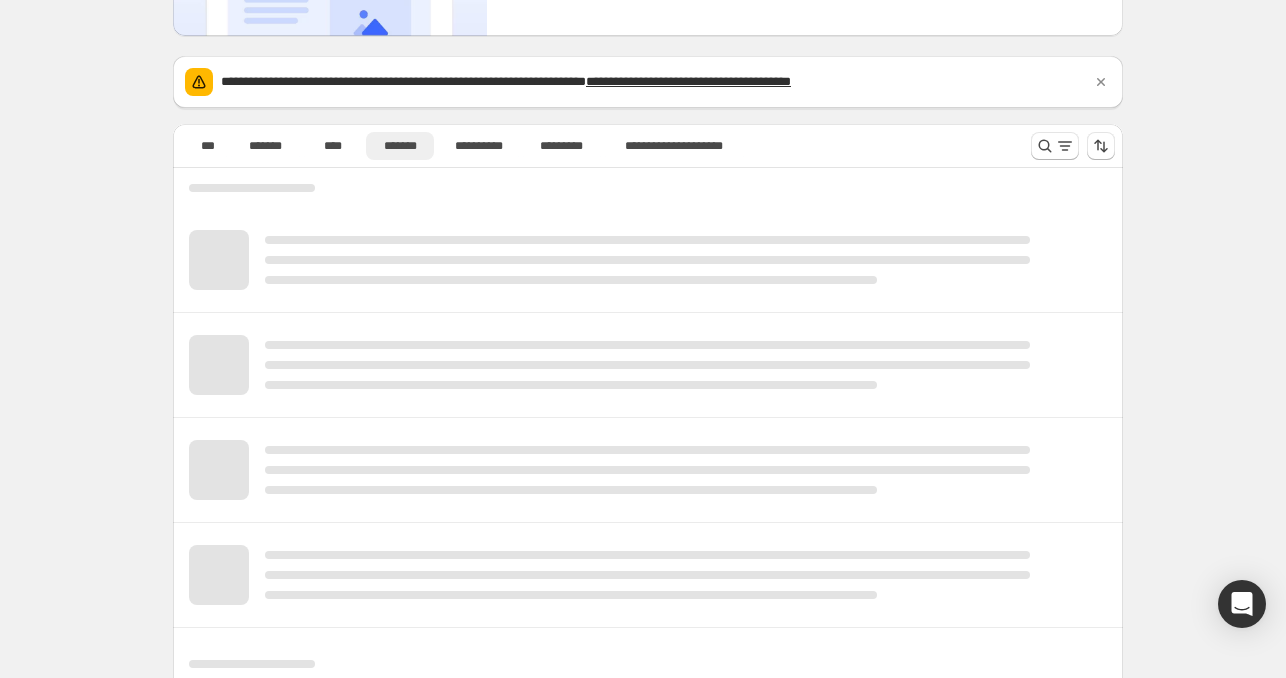 scroll, scrollTop: 0, scrollLeft: 0, axis: both 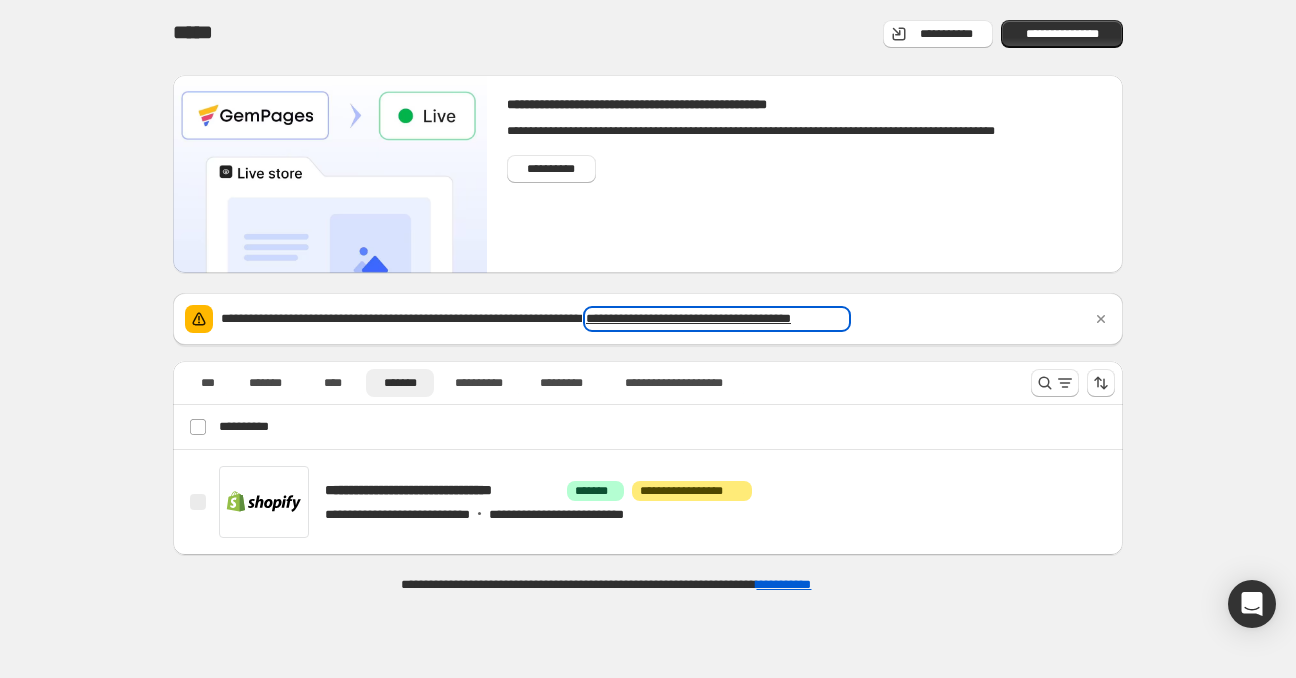 click on "**********" at bounding box center (717, 319) 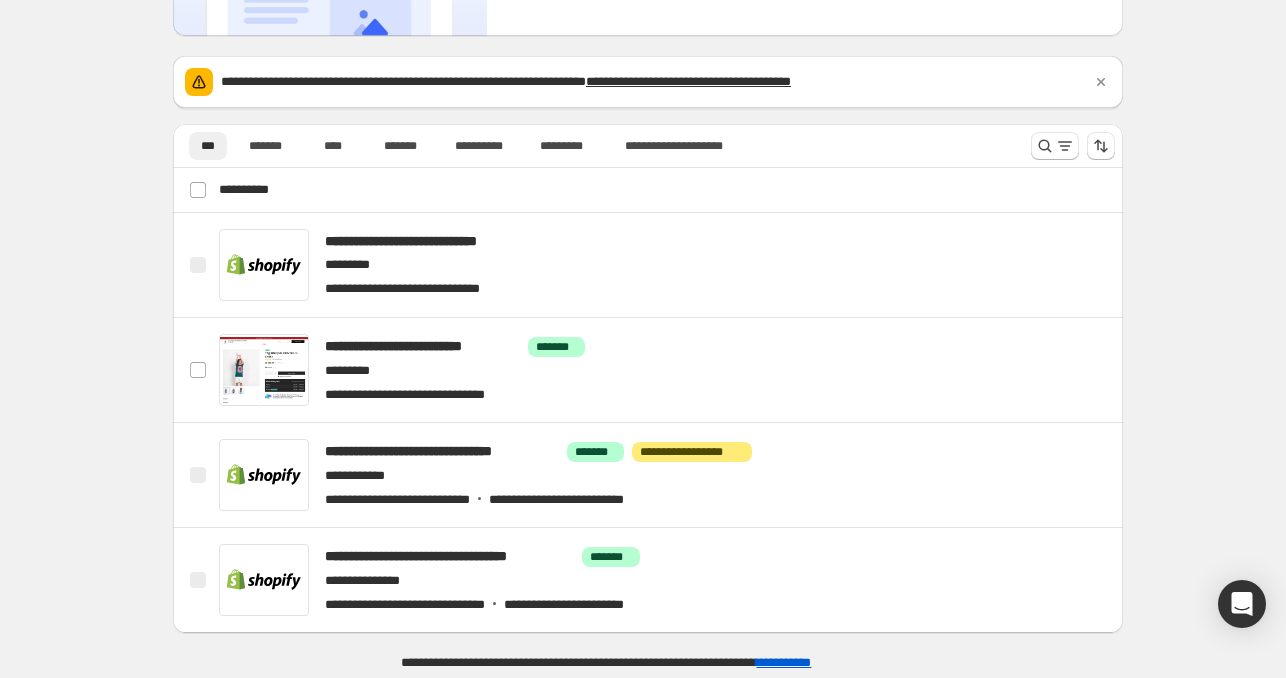 scroll, scrollTop: 0, scrollLeft: 0, axis: both 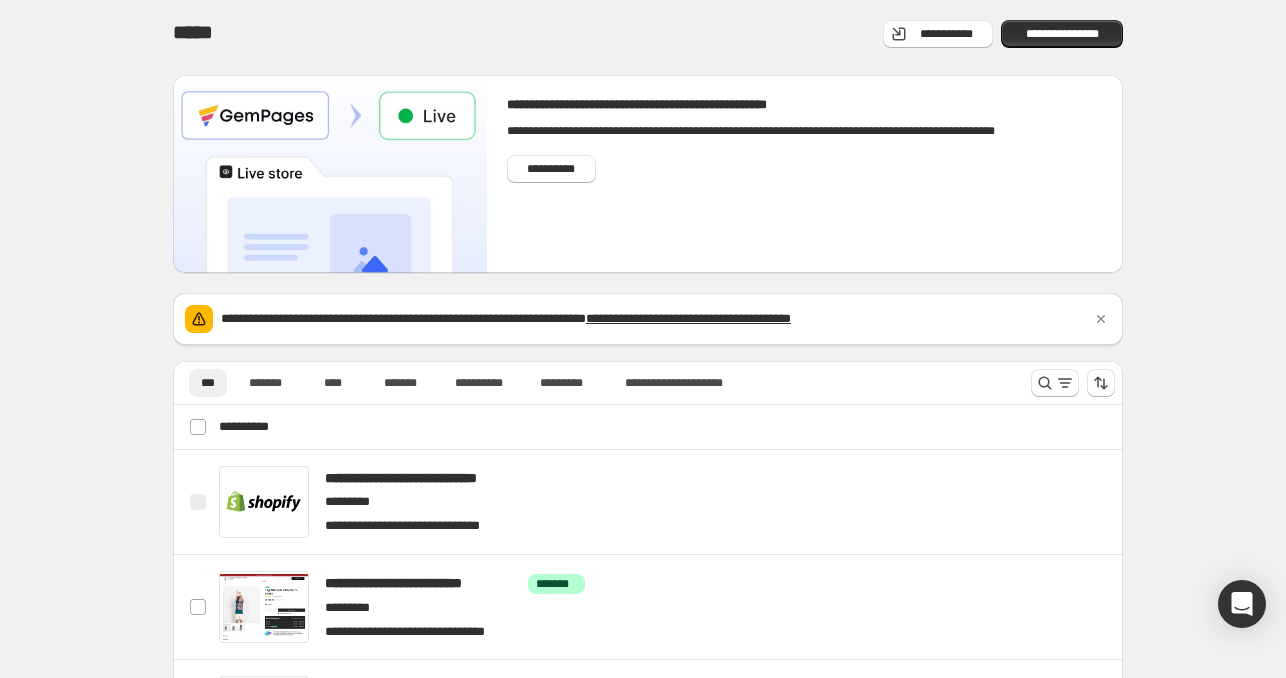 click on "**********" at bounding box center [648, 459] 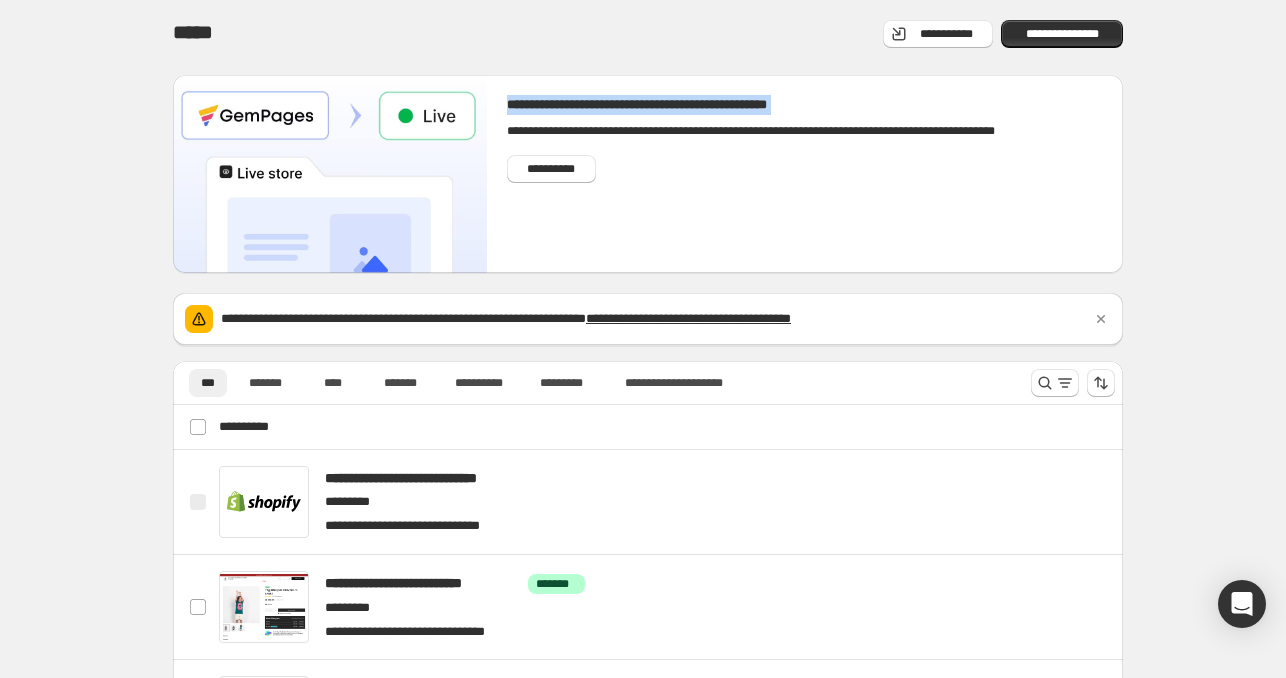 drag, startPoint x: 1187, startPoint y: 79, endPoint x: 1165, endPoint y: 58, distance: 30.413813 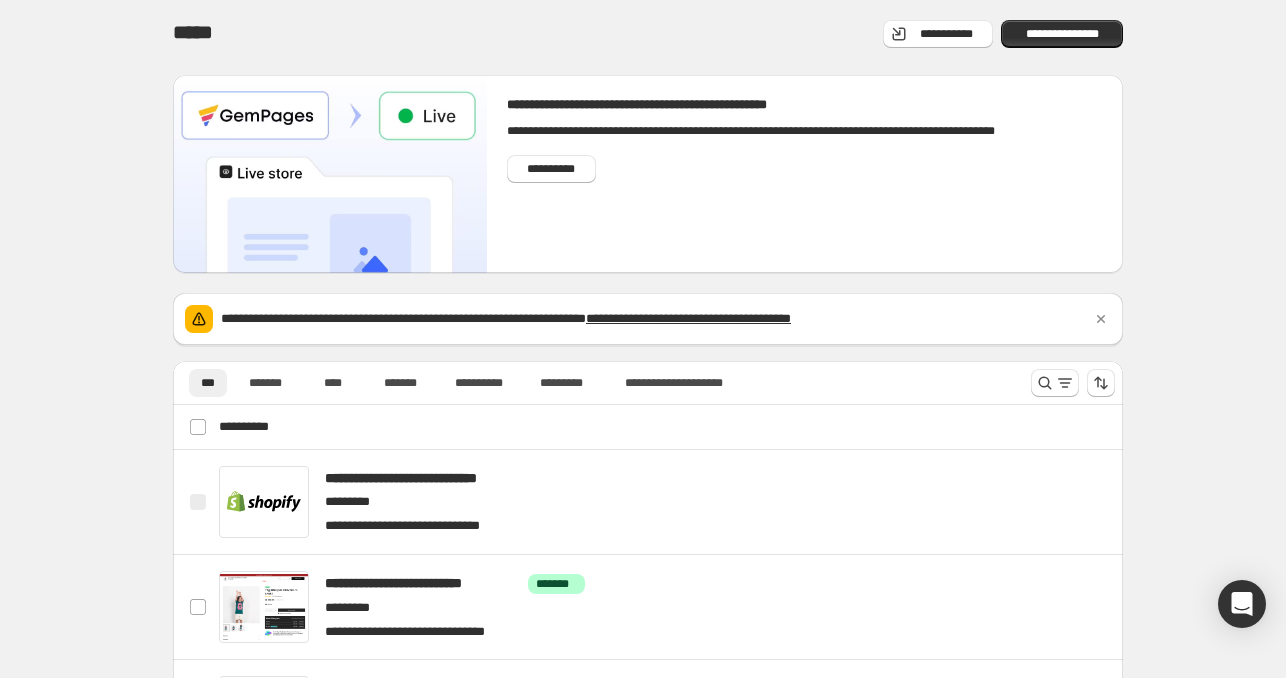 click on "**********" at bounding box center (648, 459) 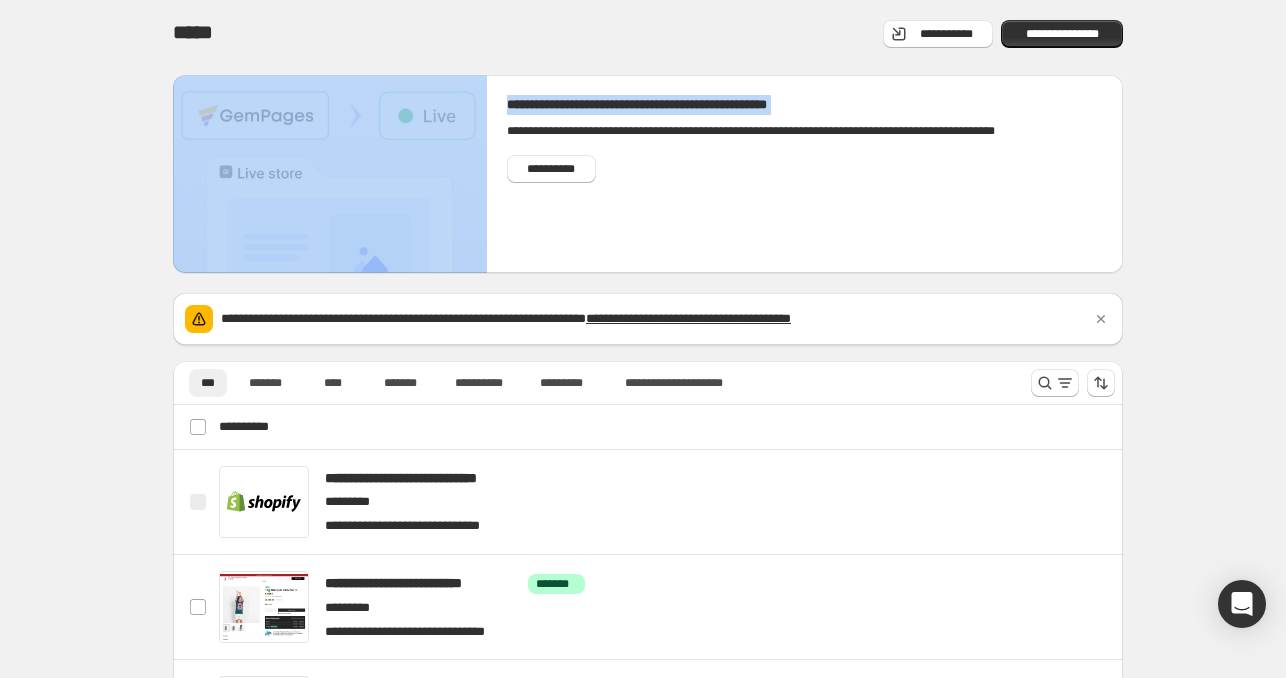 drag, startPoint x: 1165, startPoint y: 58, endPoint x: 868, endPoint y: 31, distance: 298.22476 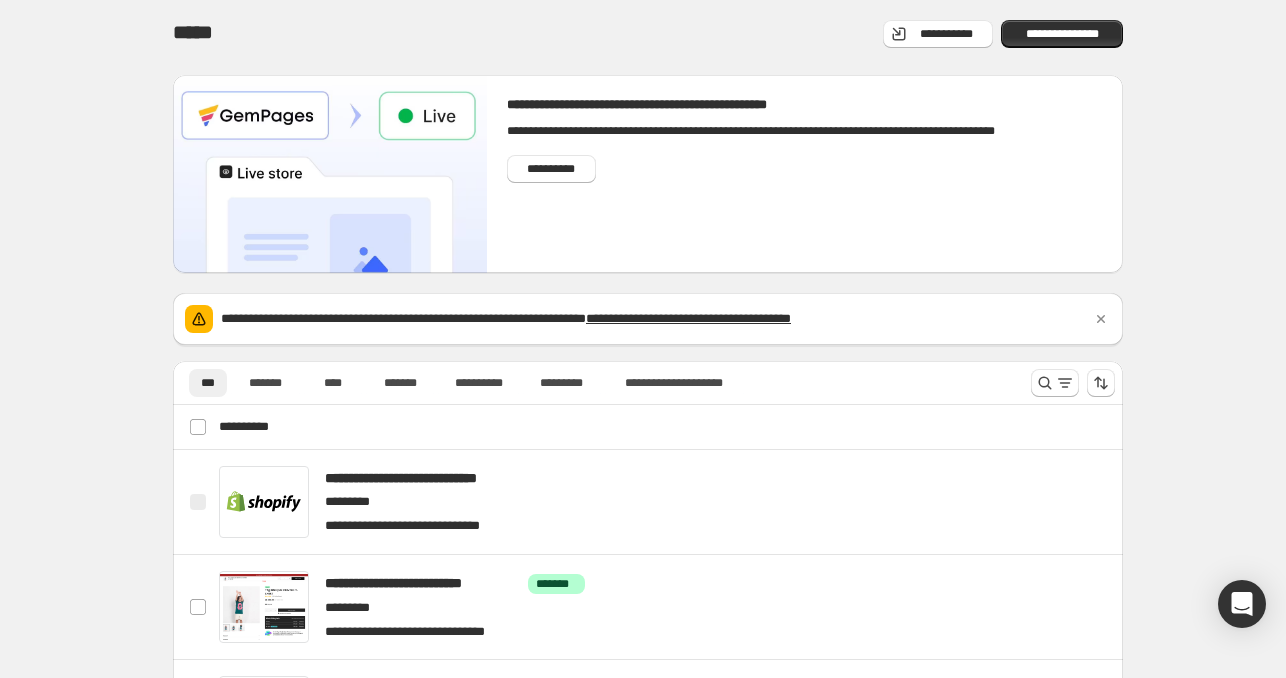 click on "**********" at bounding box center [648, 35] 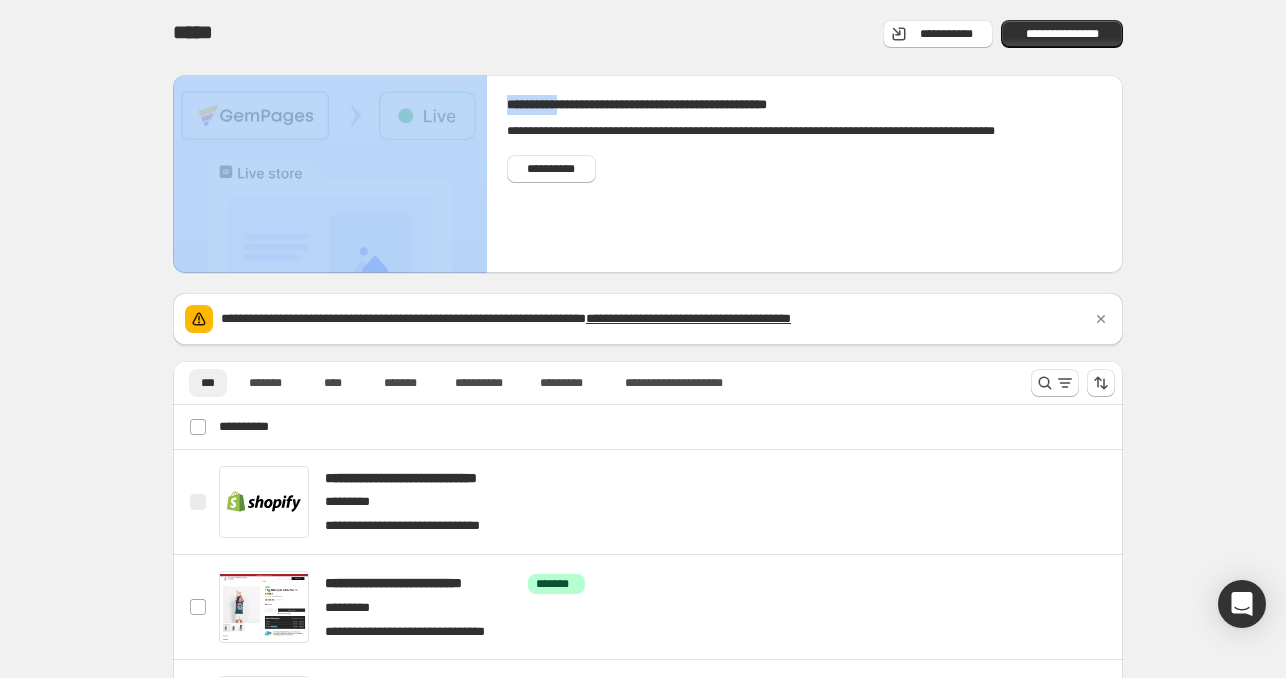 click on "**********" at bounding box center (648, 35) 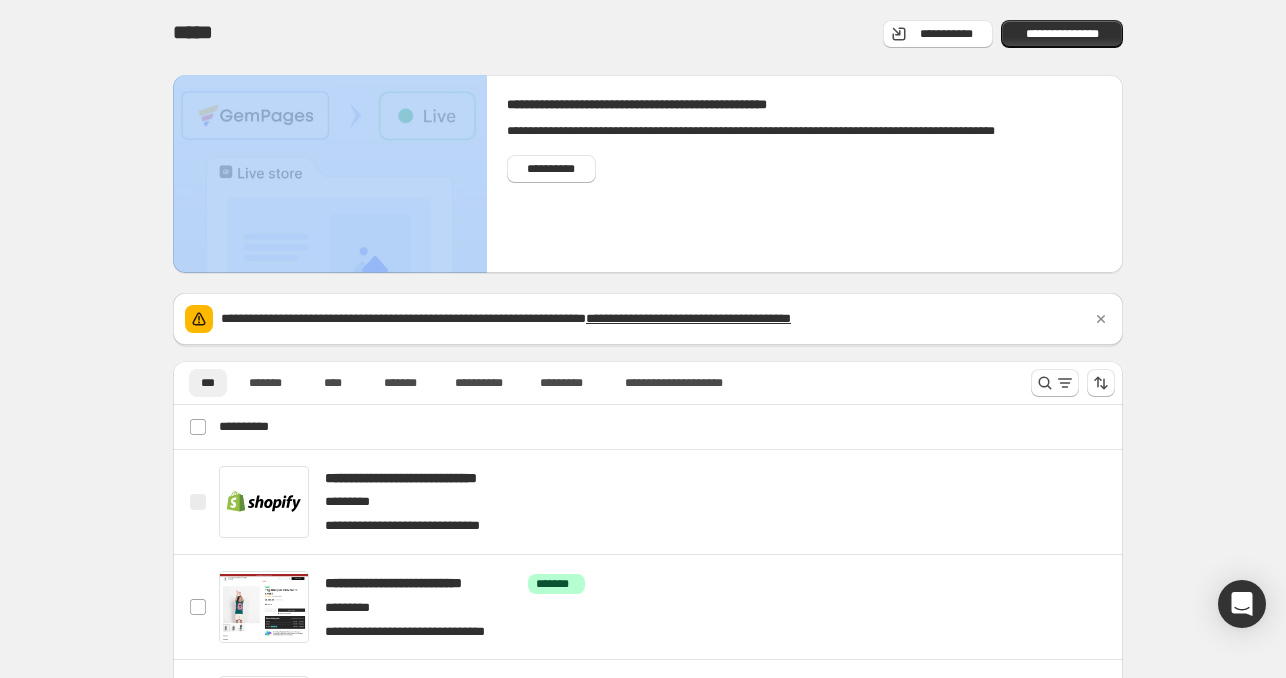 click on "**********" at bounding box center (648, 35) 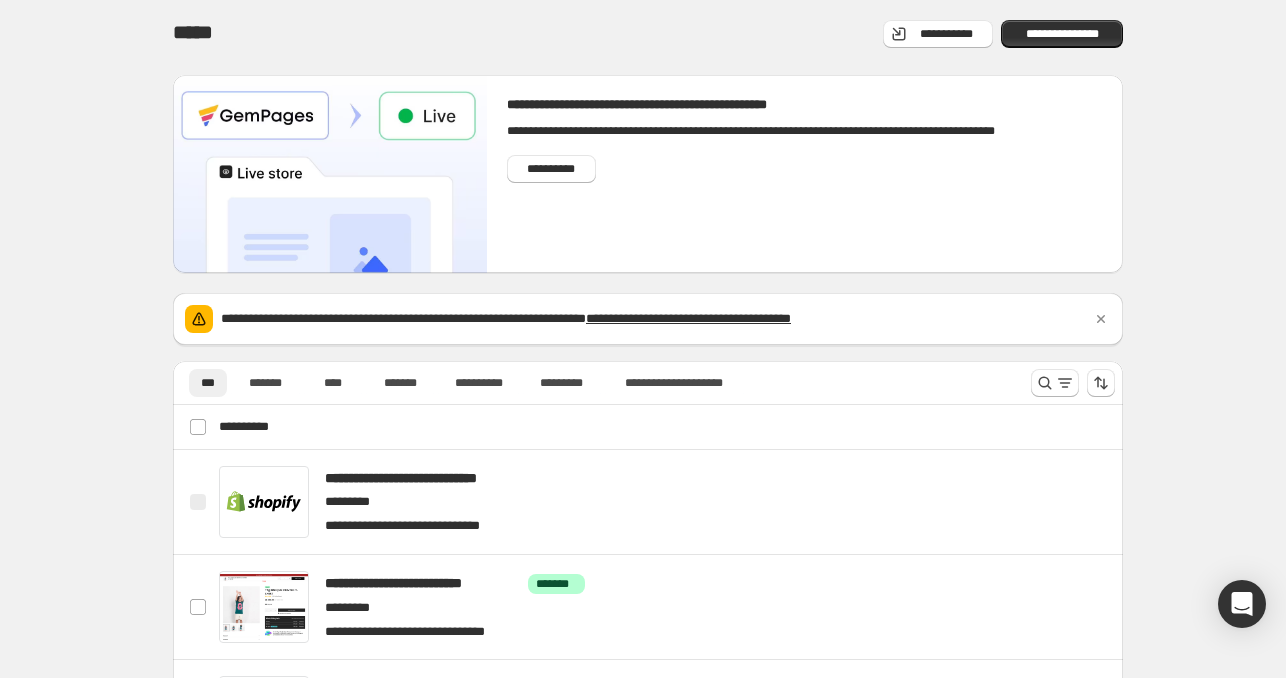 click on "**********" at bounding box center [648, 459] 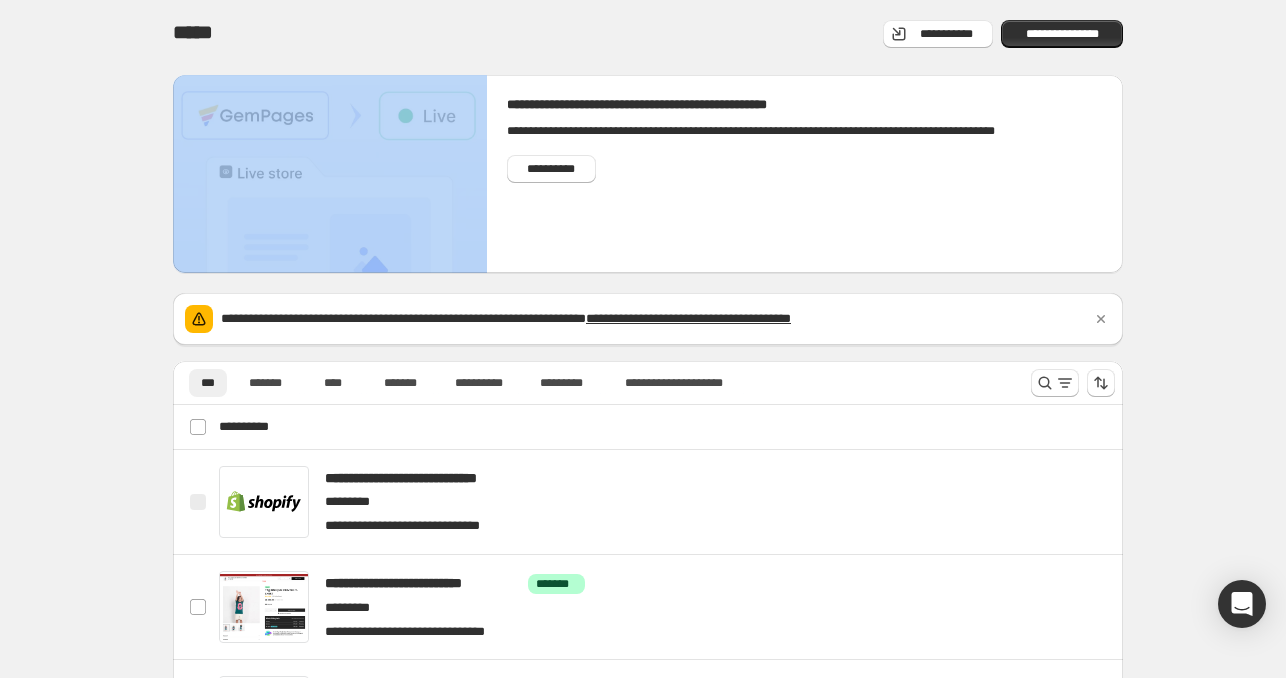 click on "**********" at bounding box center [648, 459] 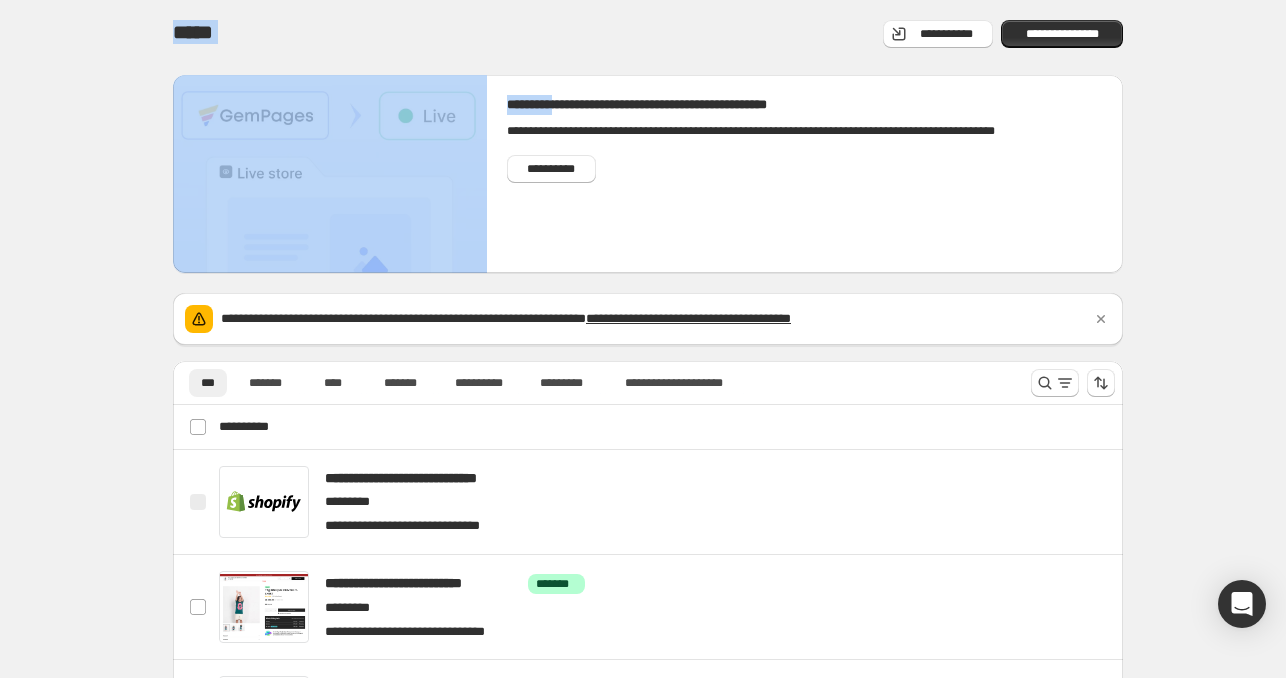 drag, startPoint x: 63, startPoint y: 88, endPoint x: 95, endPoint y: -17, distance: 109.76794 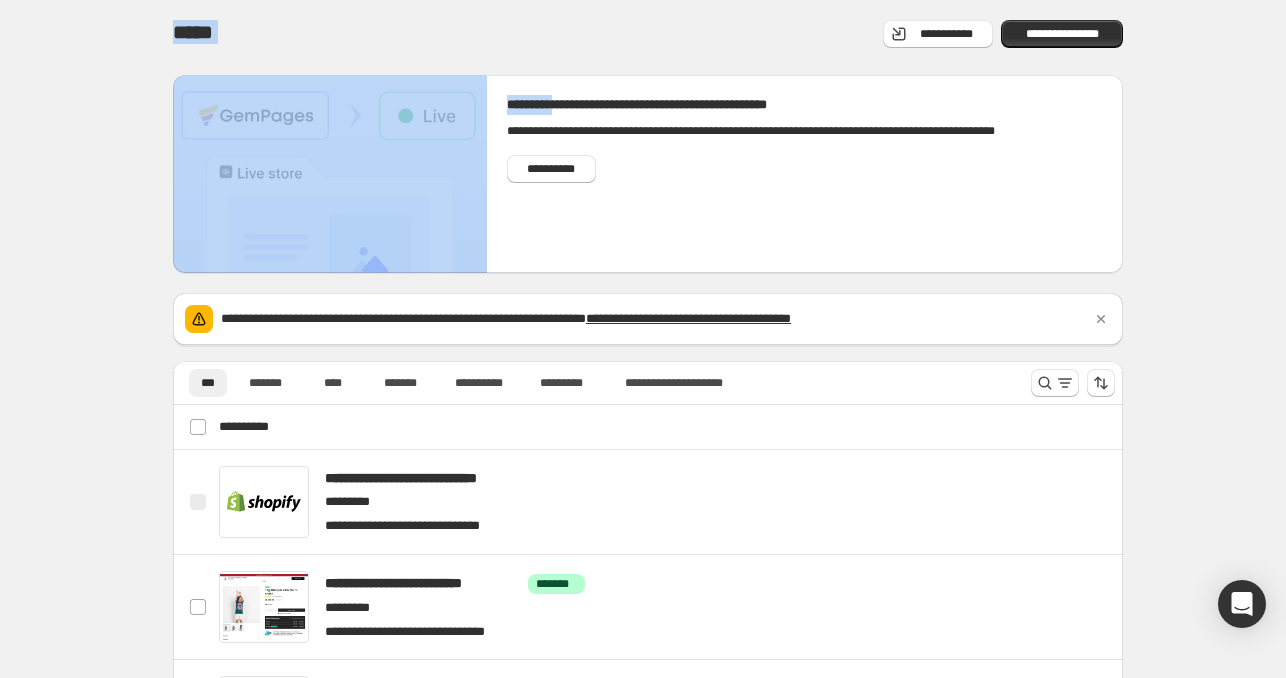 click on "**********" at bounding box center [648, 459] 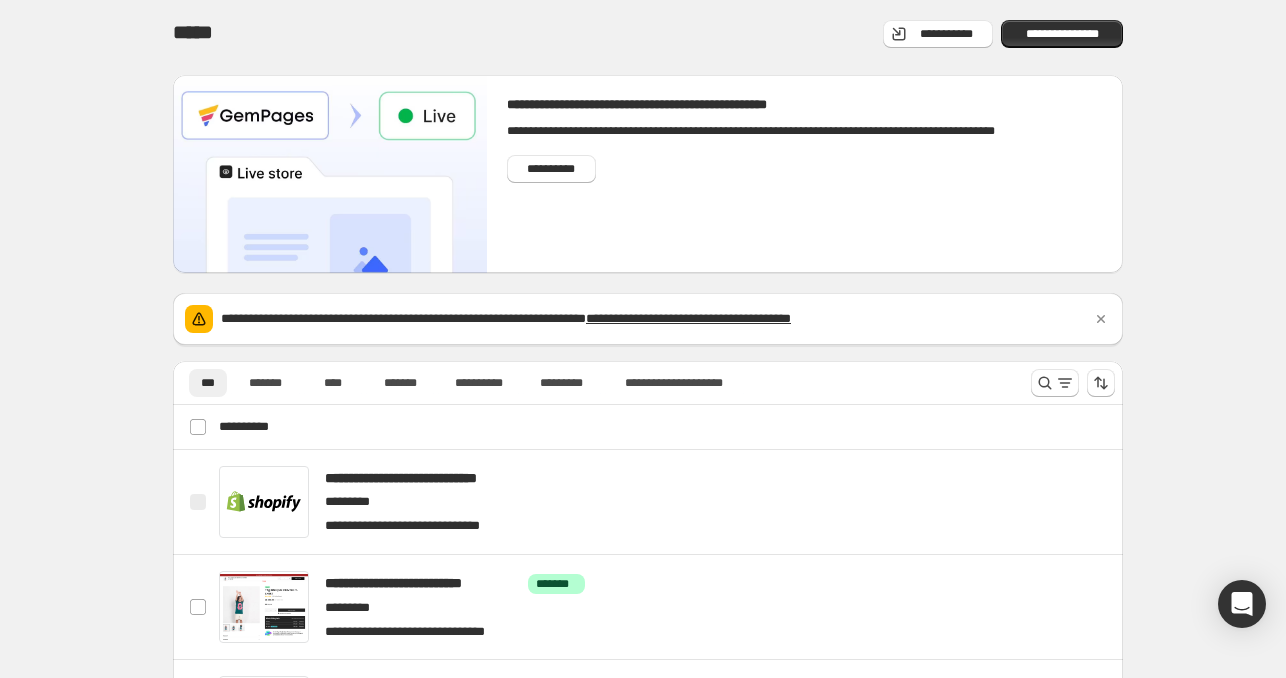 click on "**********" at bounding box center (648, 459) 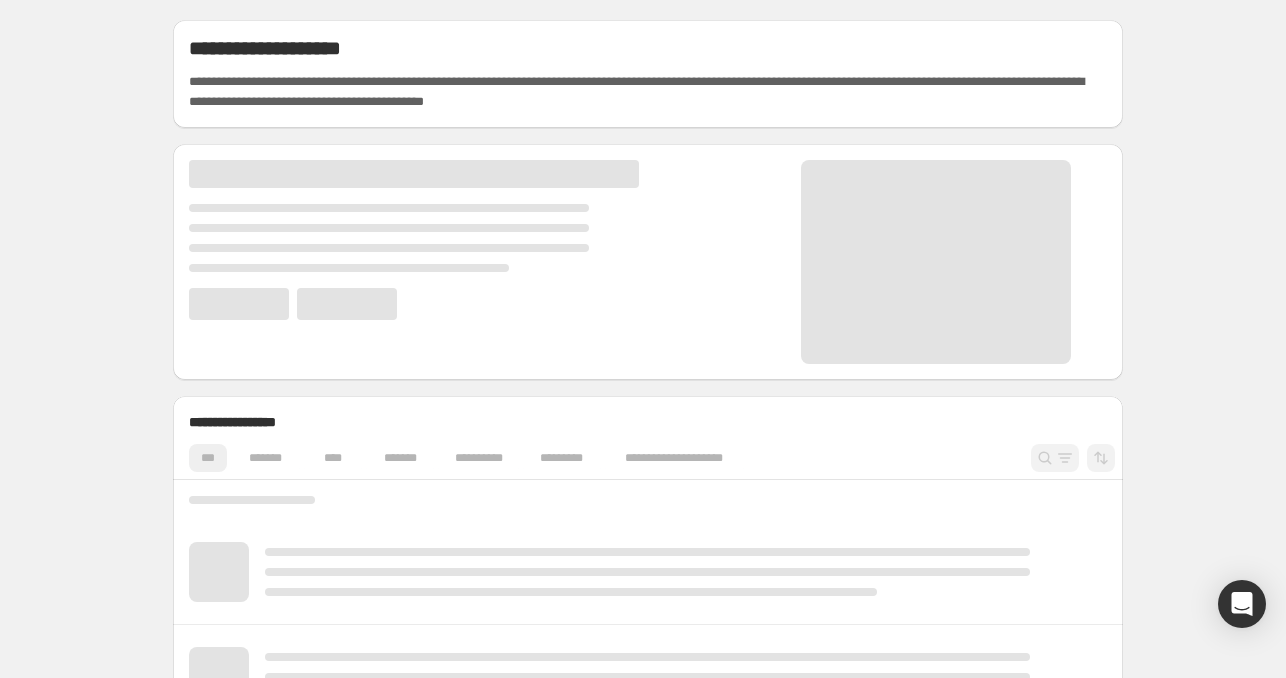 scroll, scrollTop: 0, scrollLeft: 0, axis: both 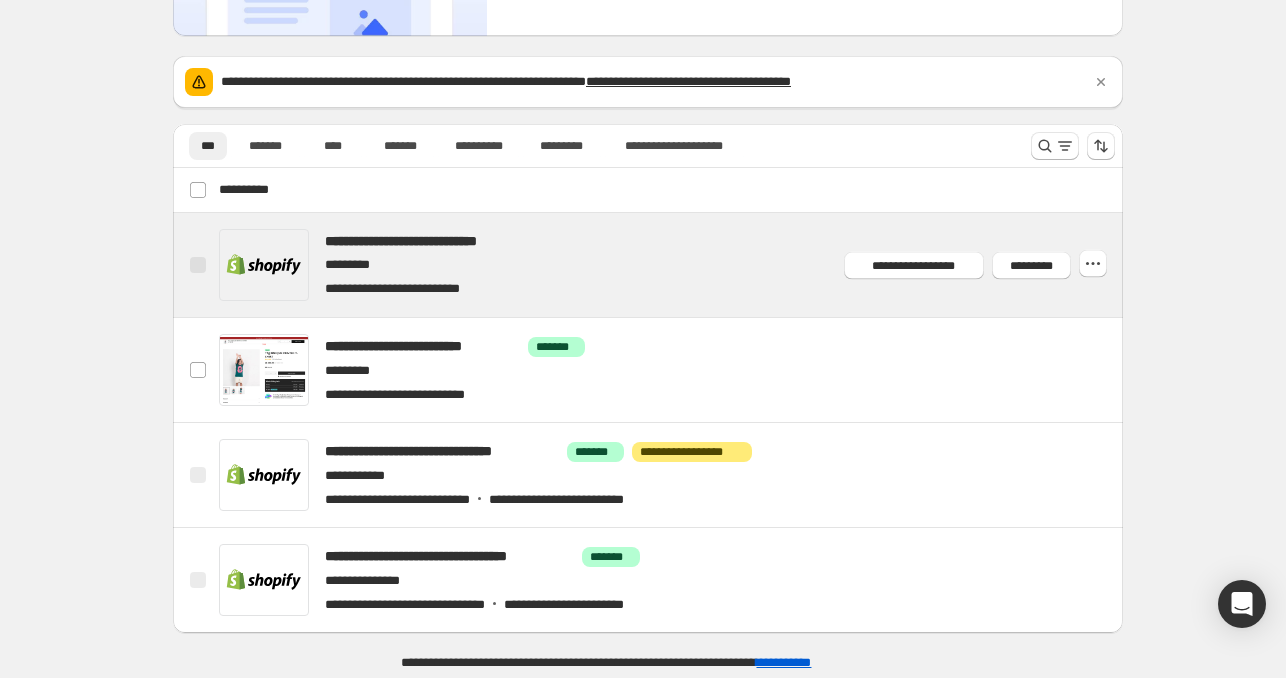 click at bounding box center (672, 265) 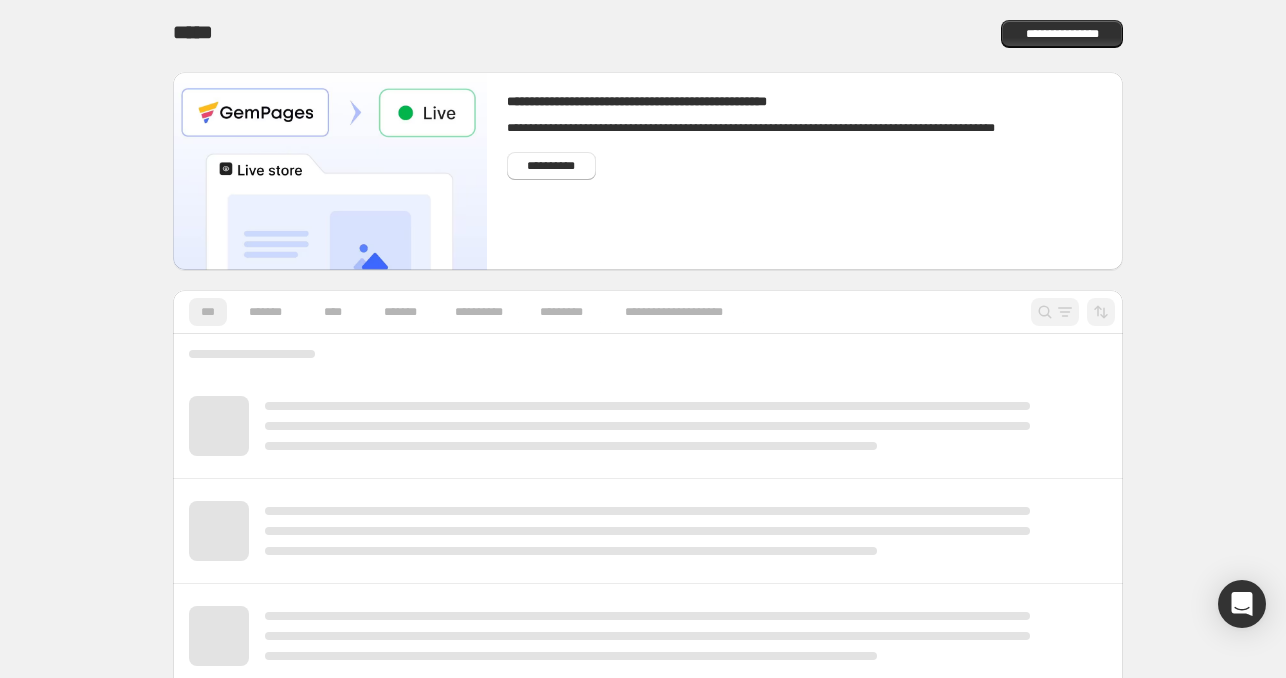 scroll, scrollTop: 0, scrollLeft: 0, axis: both 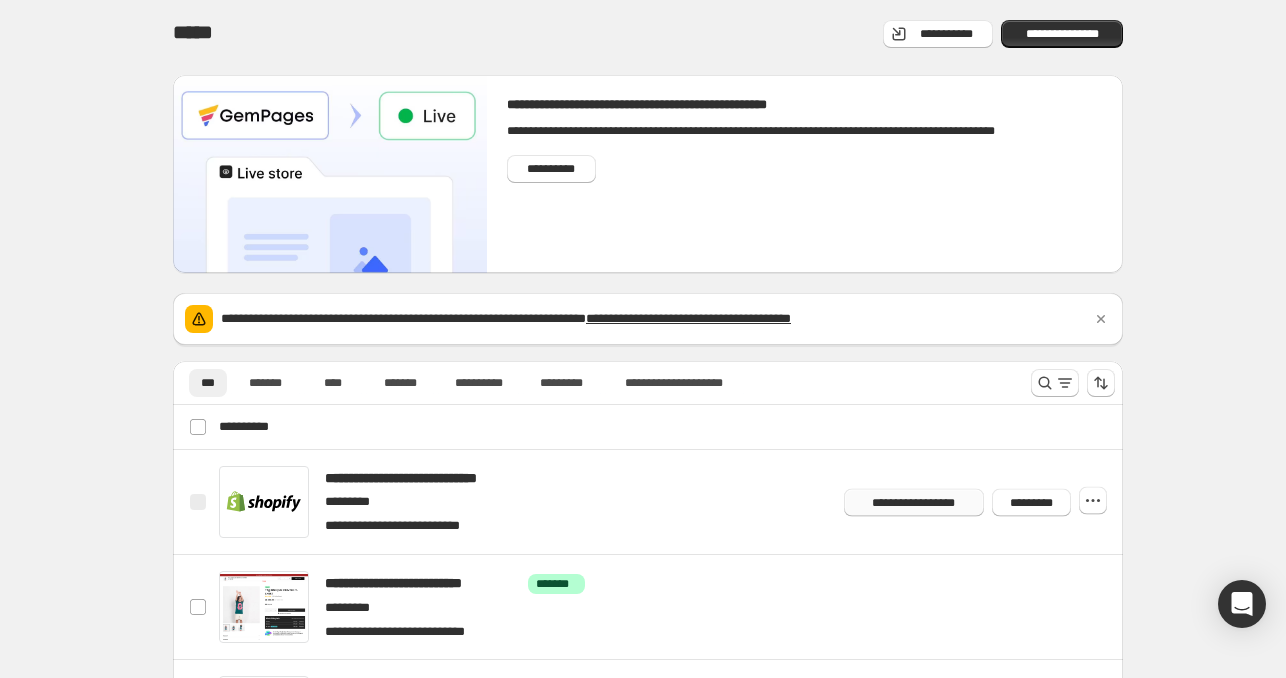 click on "**********" at bounding box center [913, 502] 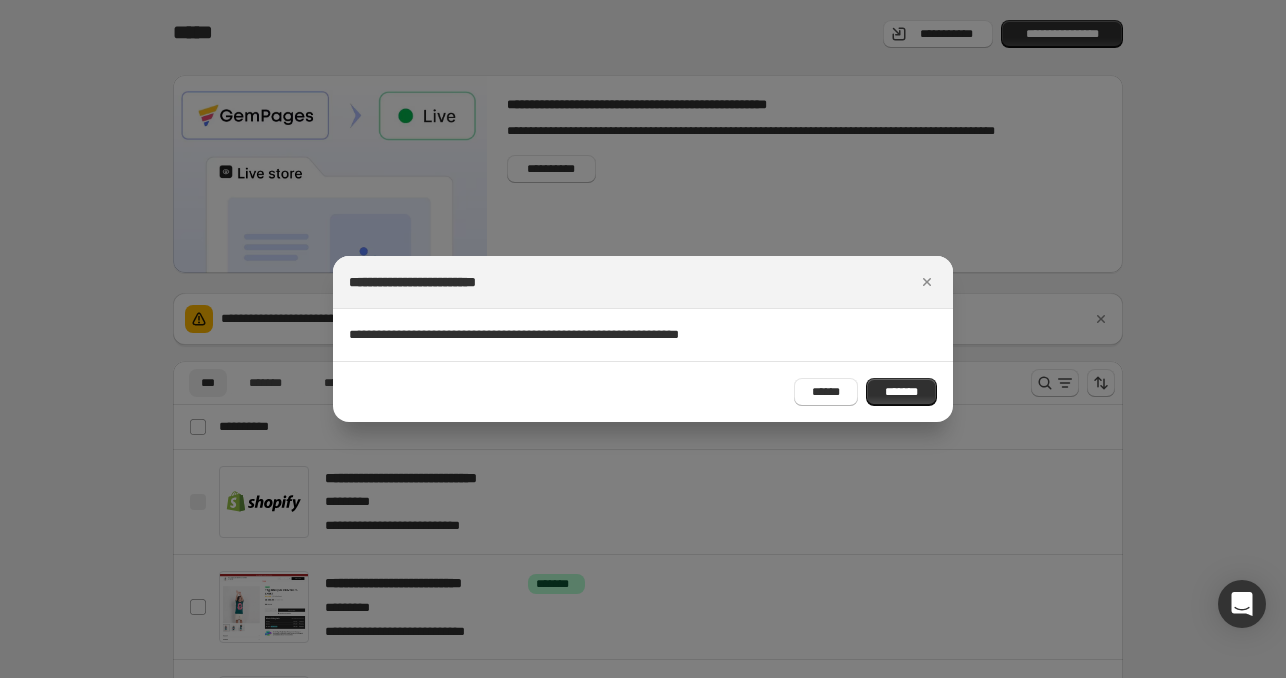 click on "****** *******" at bounding box center [865, 392] 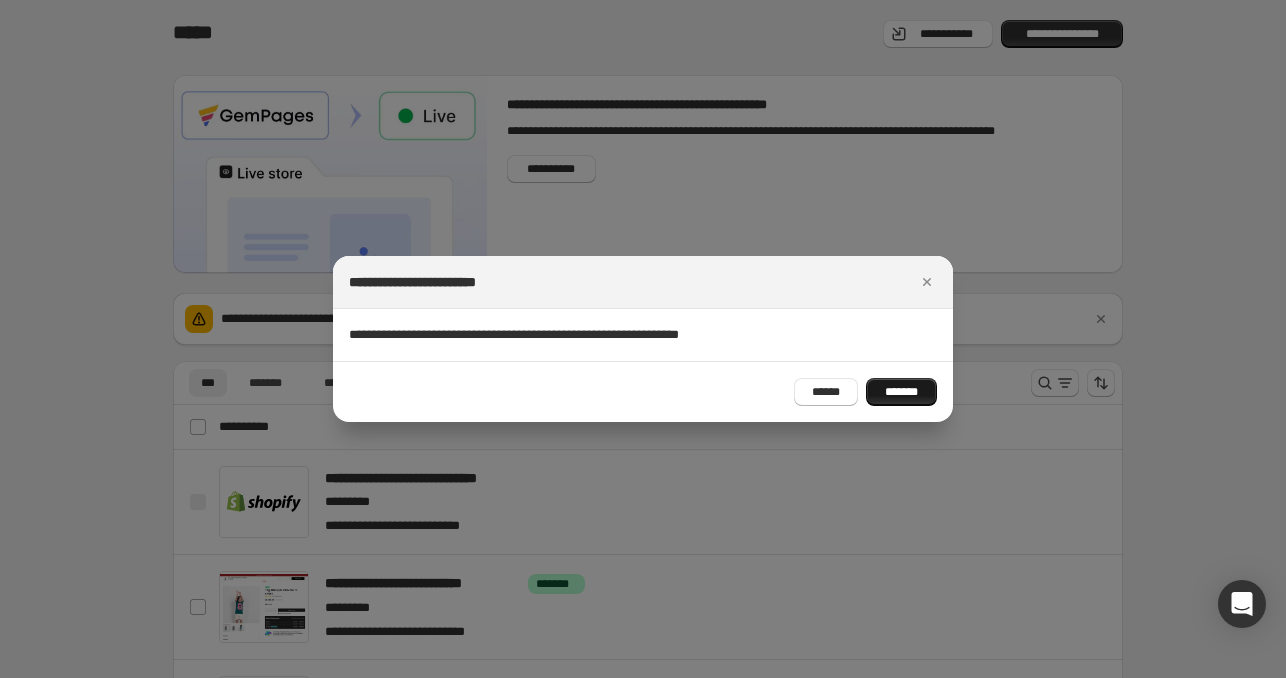 click on "*******" at bounding box center [901, 392] 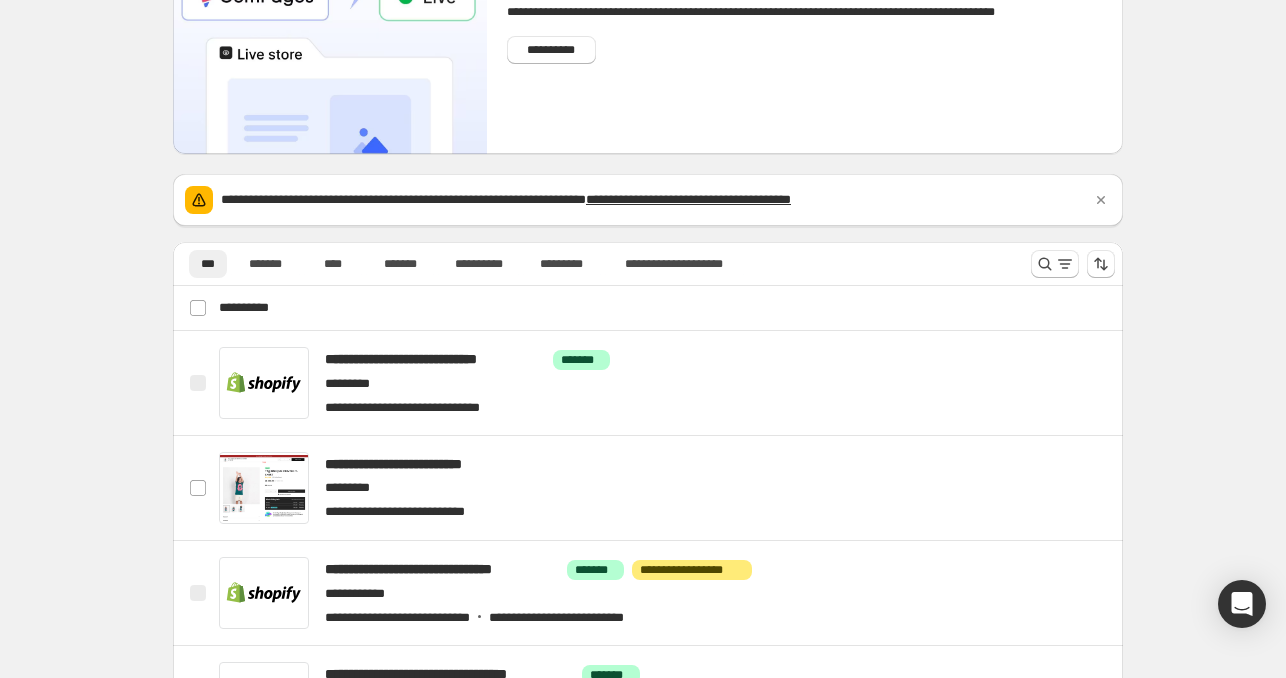 scroll, scrollTop: 116, scrollLeft: 0, axis: vertical 